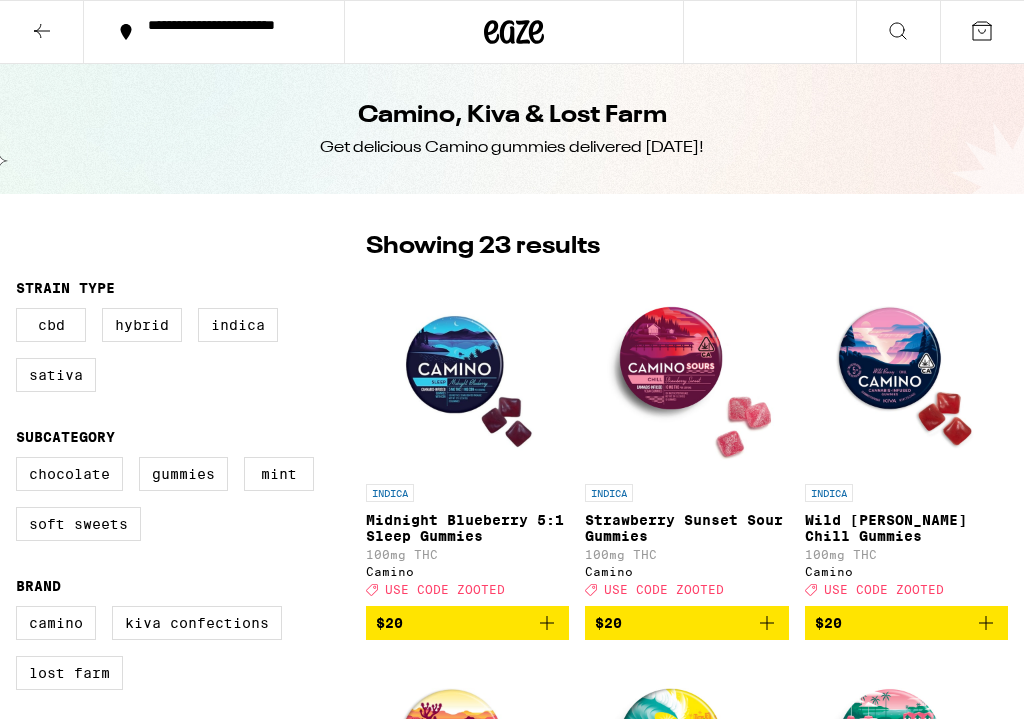 scroll, scrollTop: 79, scrollLeft: 0, axis: vertical 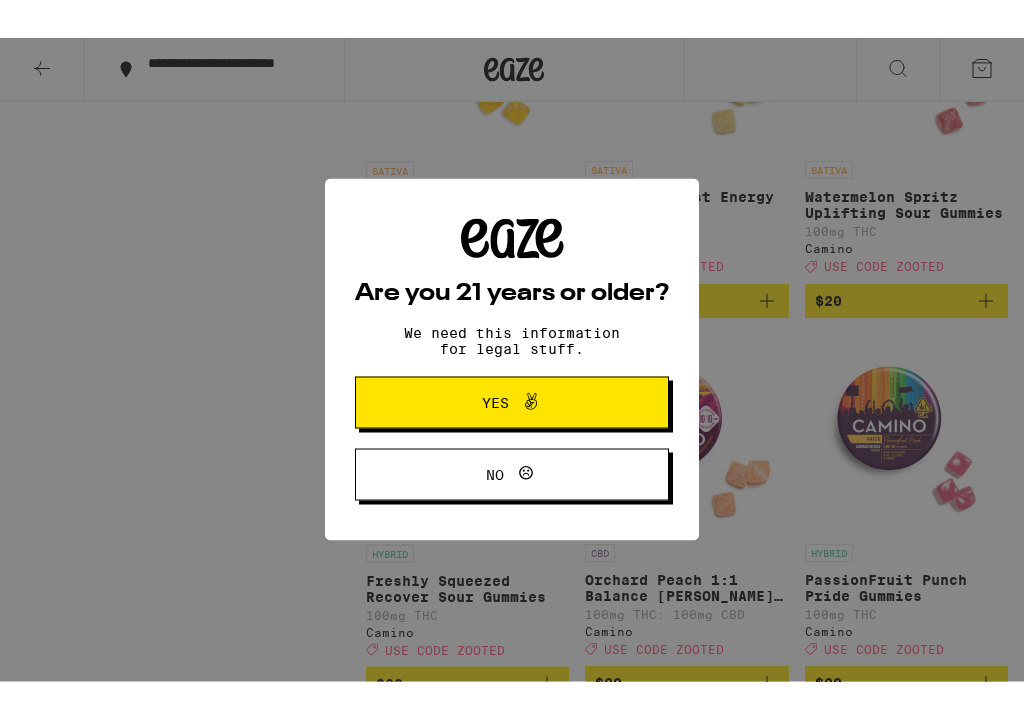 click 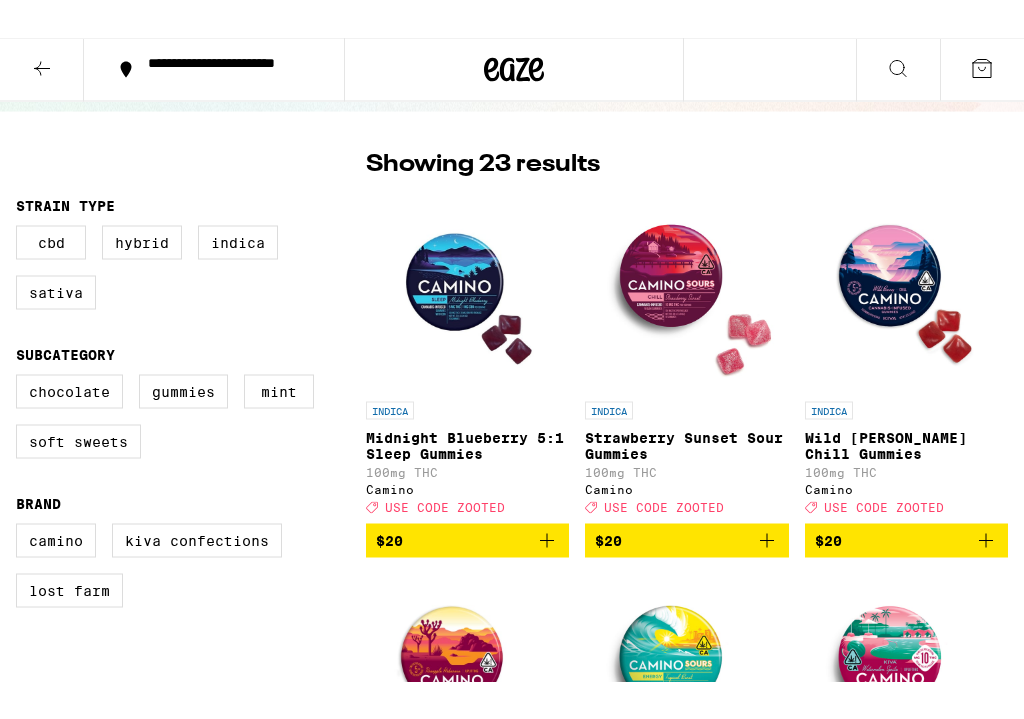 scroll, scrollTop: 0, scrollLeft: 0, axis: both 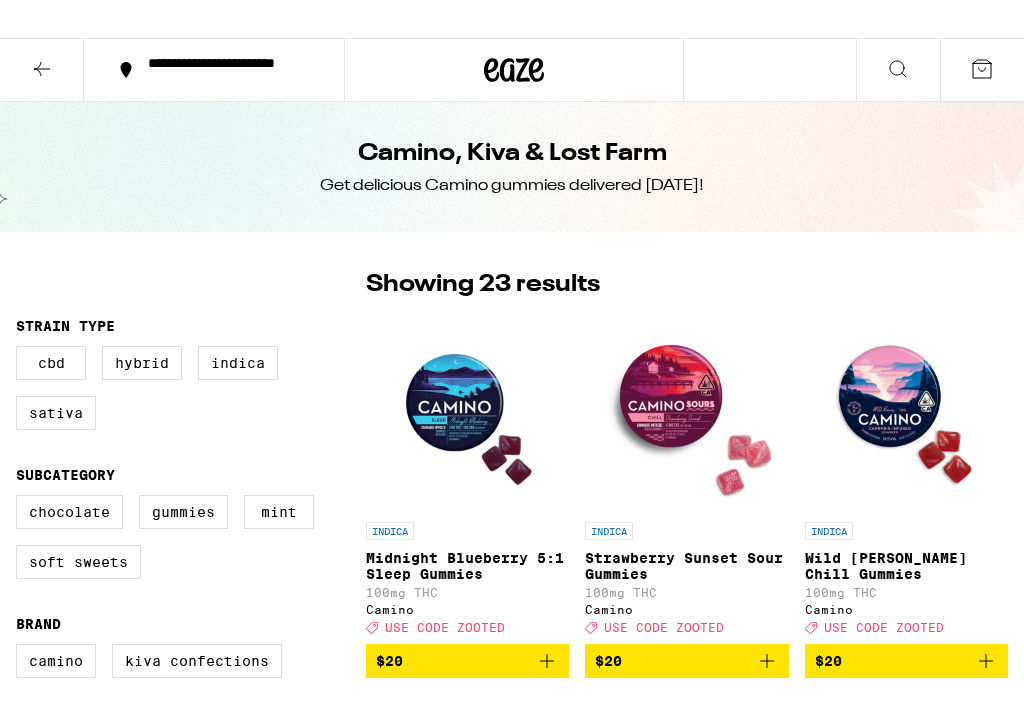 click 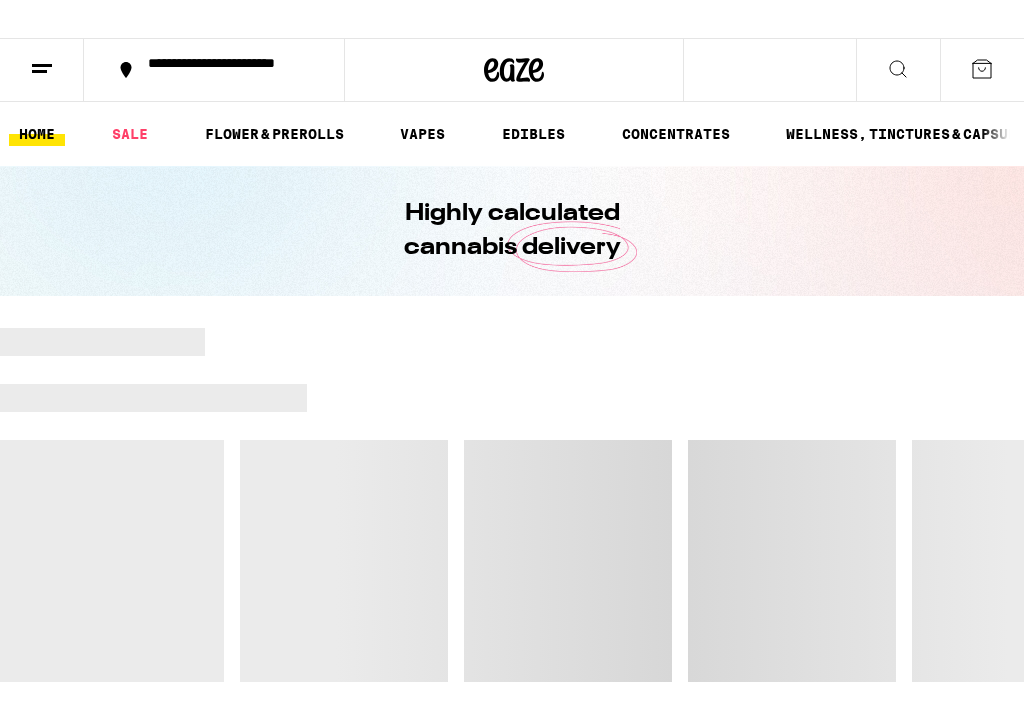 scroll, scrollTop: 0, scrollLeft: 0, axis: both 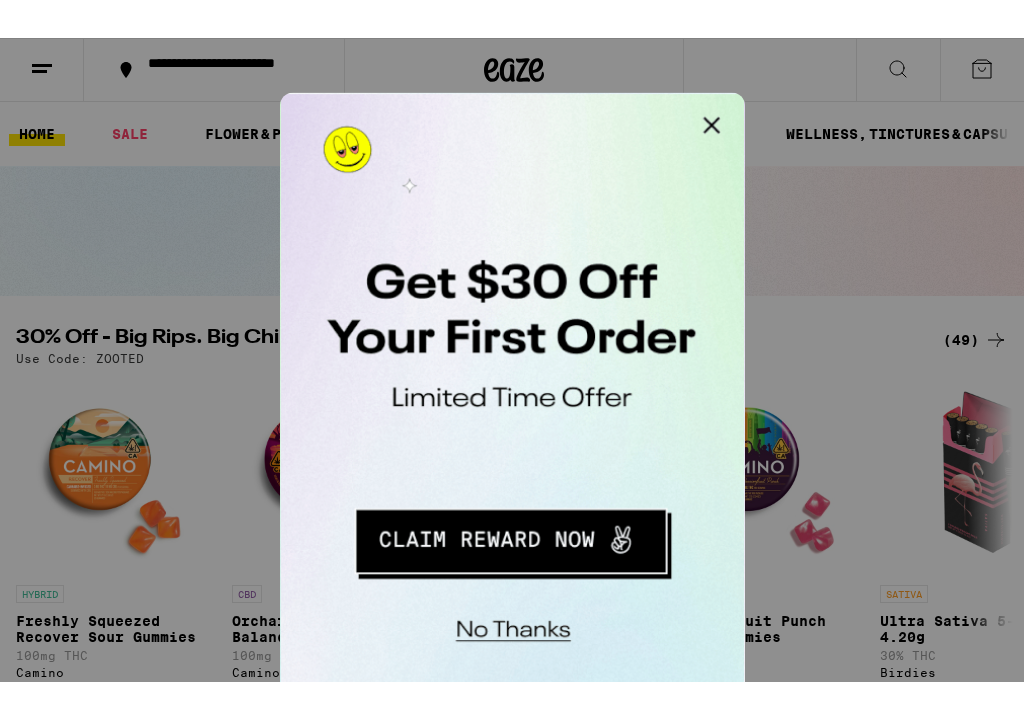 click at bounding box center [417, 358] 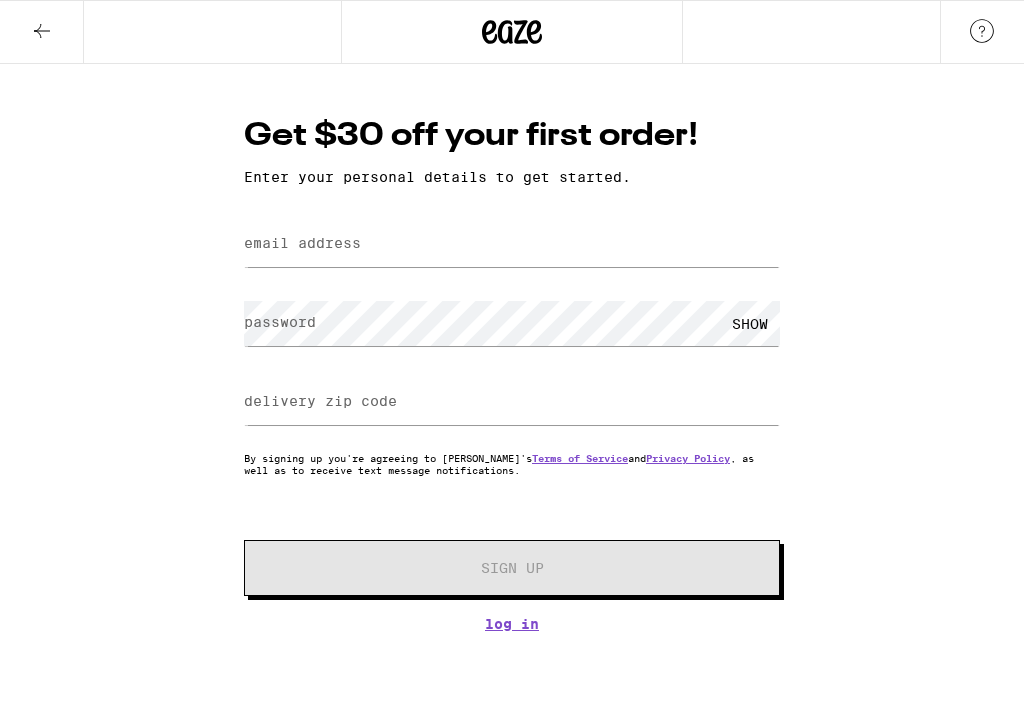 scroll, scrollTop: 0, scrollLeft: 0, axis: both 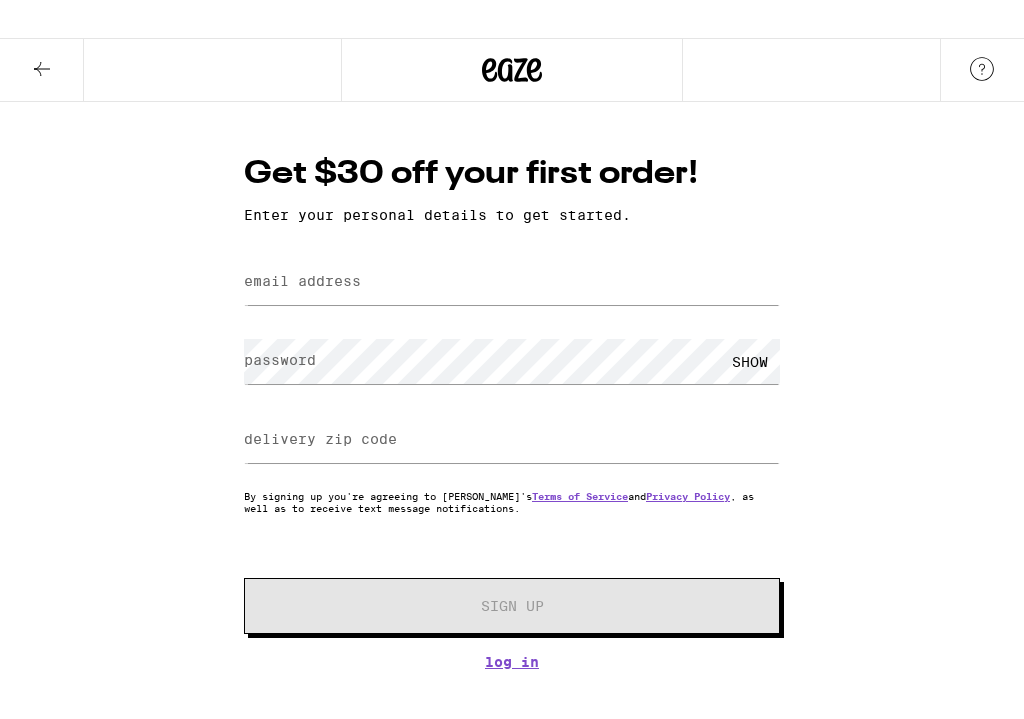 click 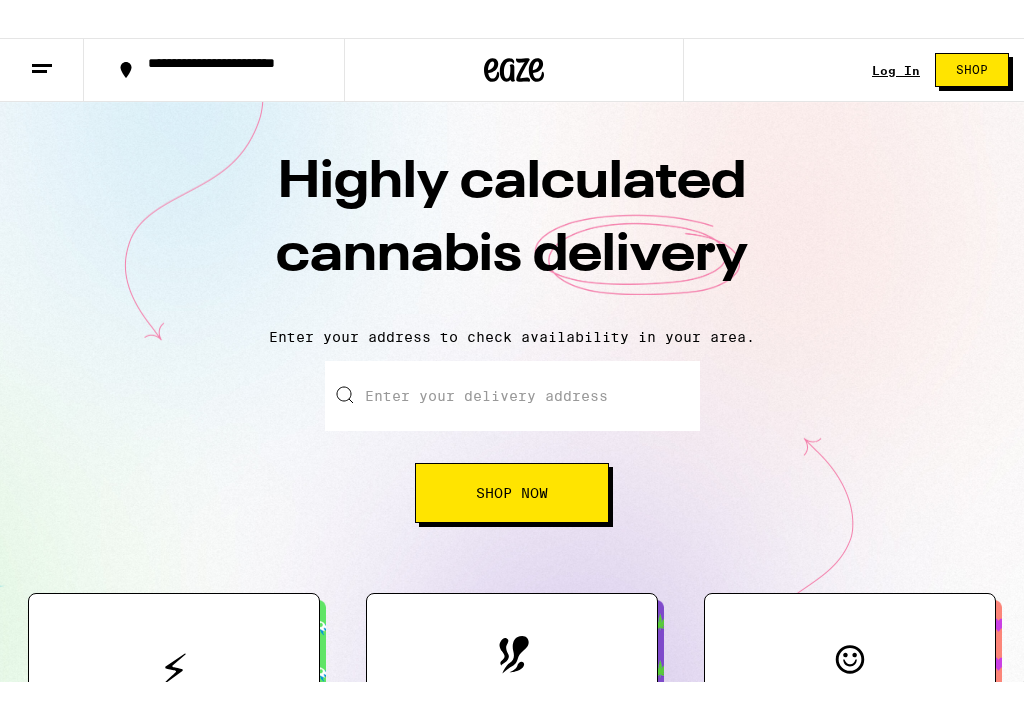 scroll, scrollTop: 0, scrollLeft: 0, axis: both 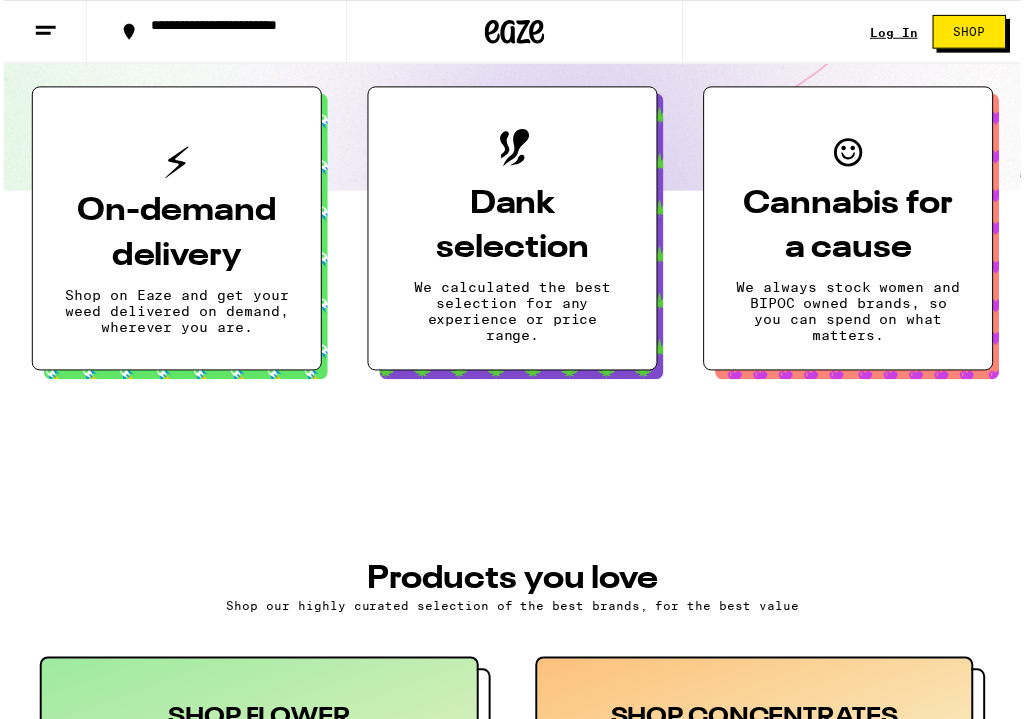 click on "We calculated the best selection for any experience or price range." at bounding box center [512, 313] 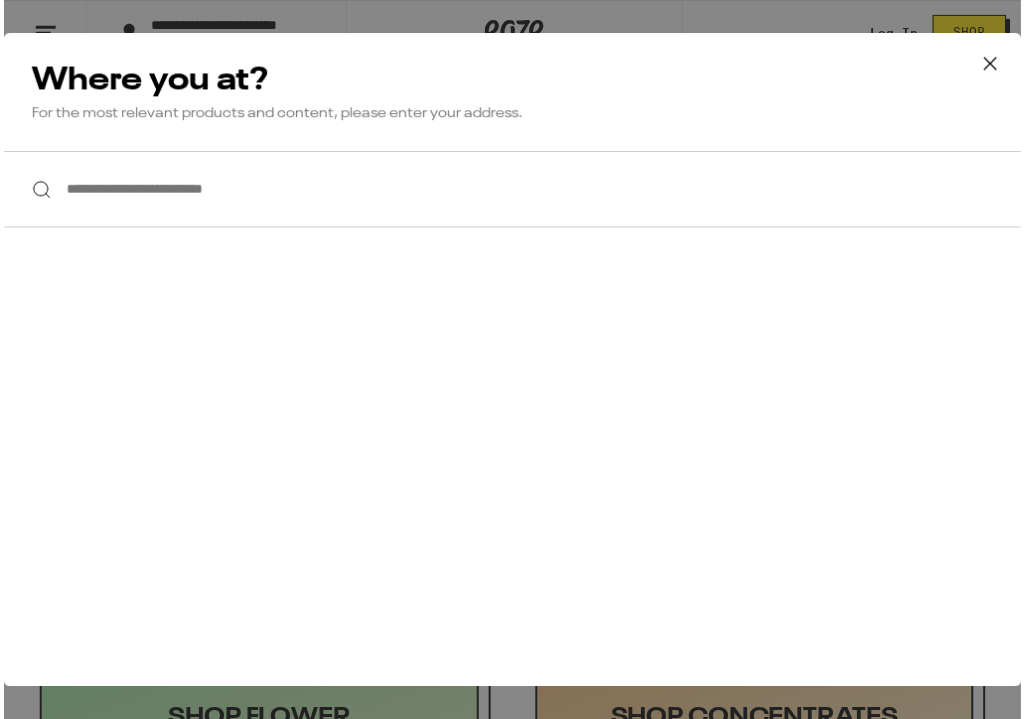 scroll, scrollTop: -1, scrollLeft: 0, axis: vertical 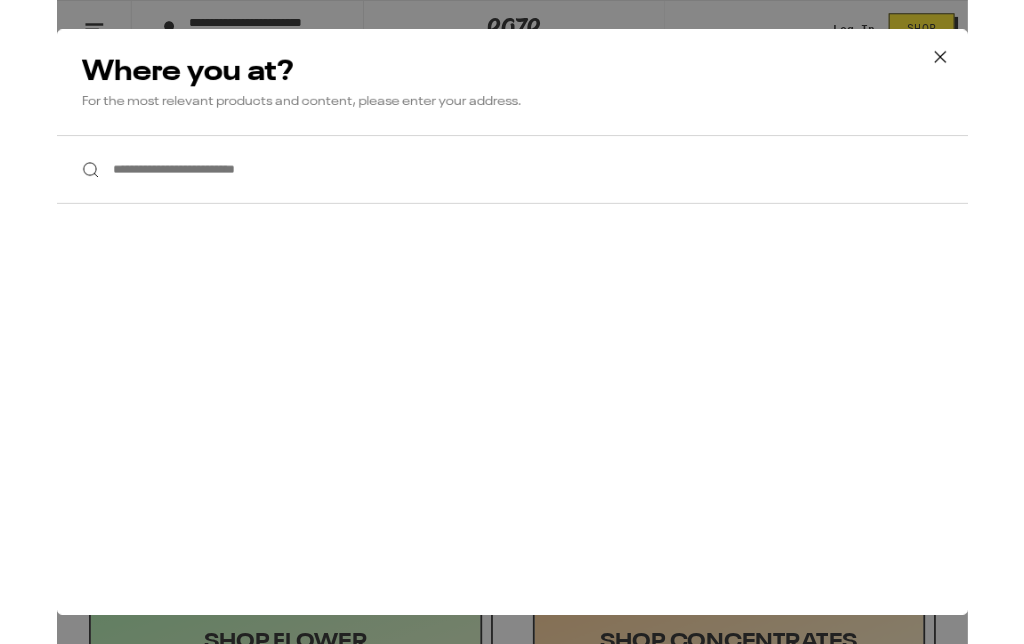 click on "**********" at bounding box center [512, 190] 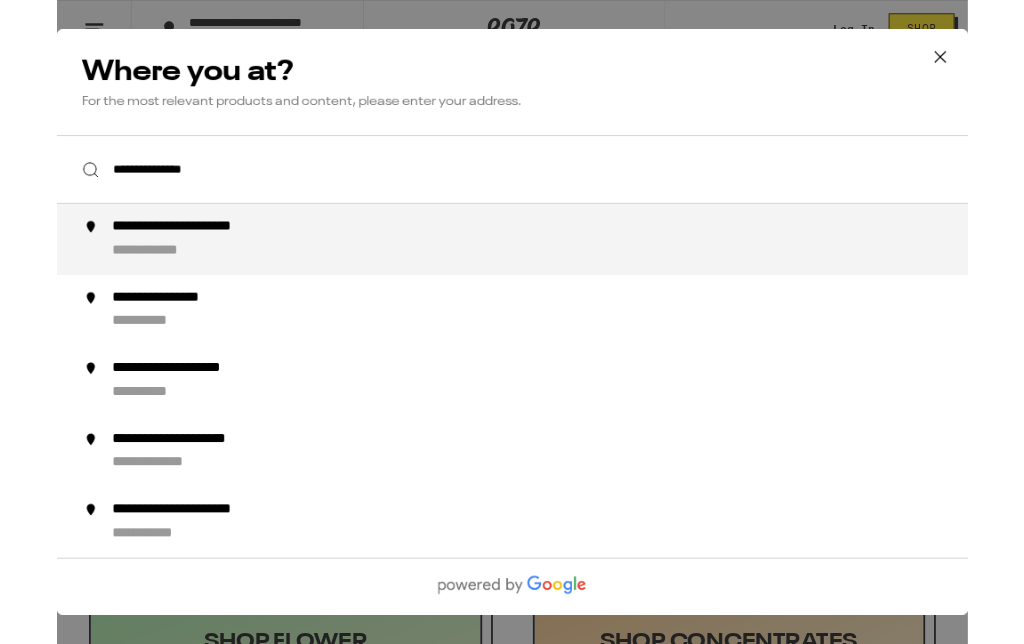 click on "**********" at bounding box center (175, 255) 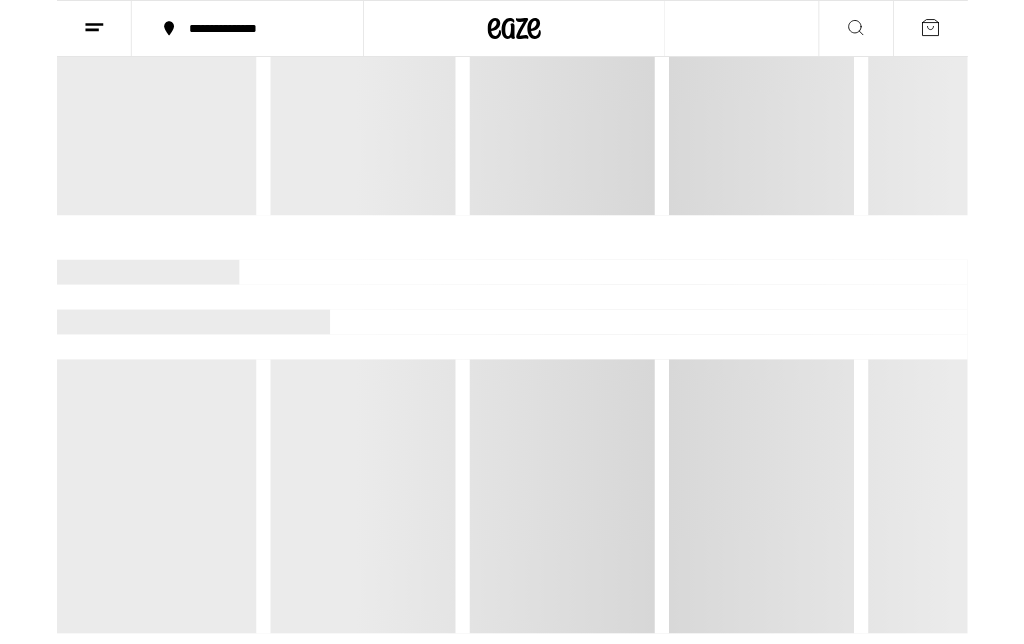 scroll, scrollTop: 0, scrollLeft: 0, axis: both 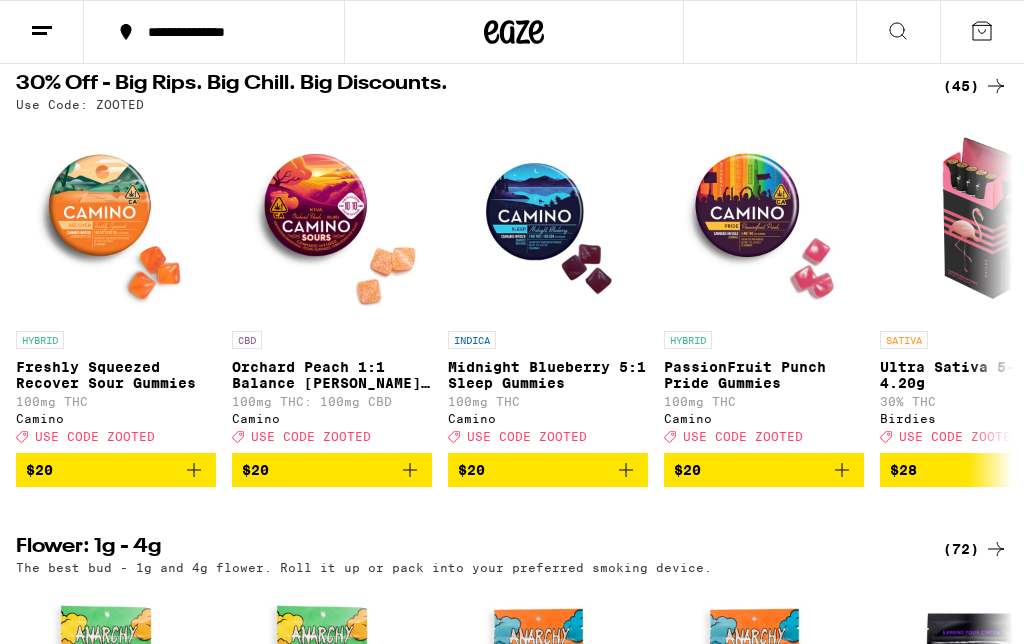 click 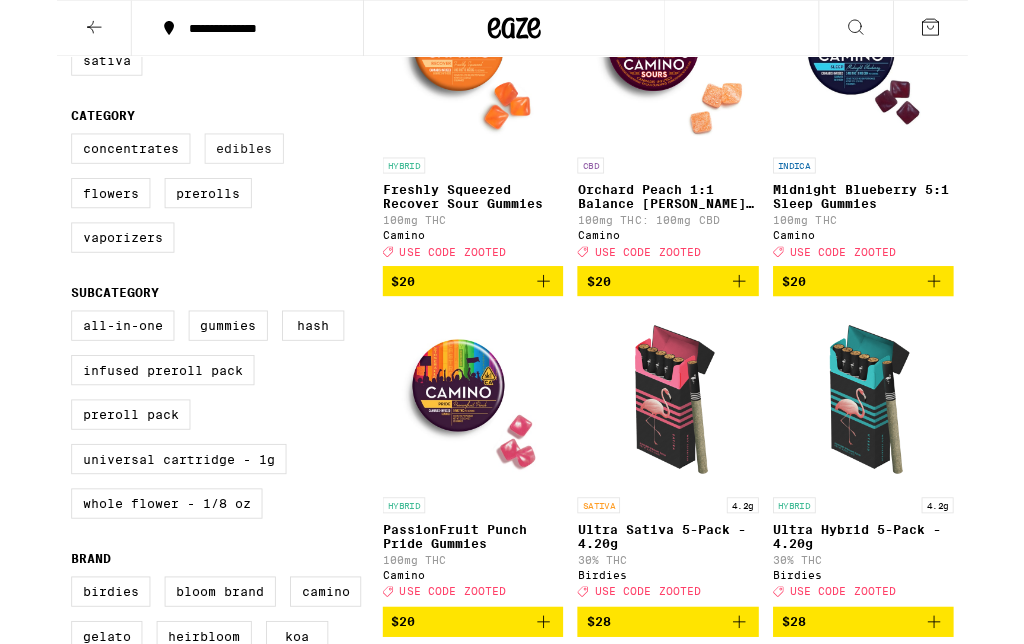 scroll, scrollTop: 307, scrollLeft: 0, axis: vertical 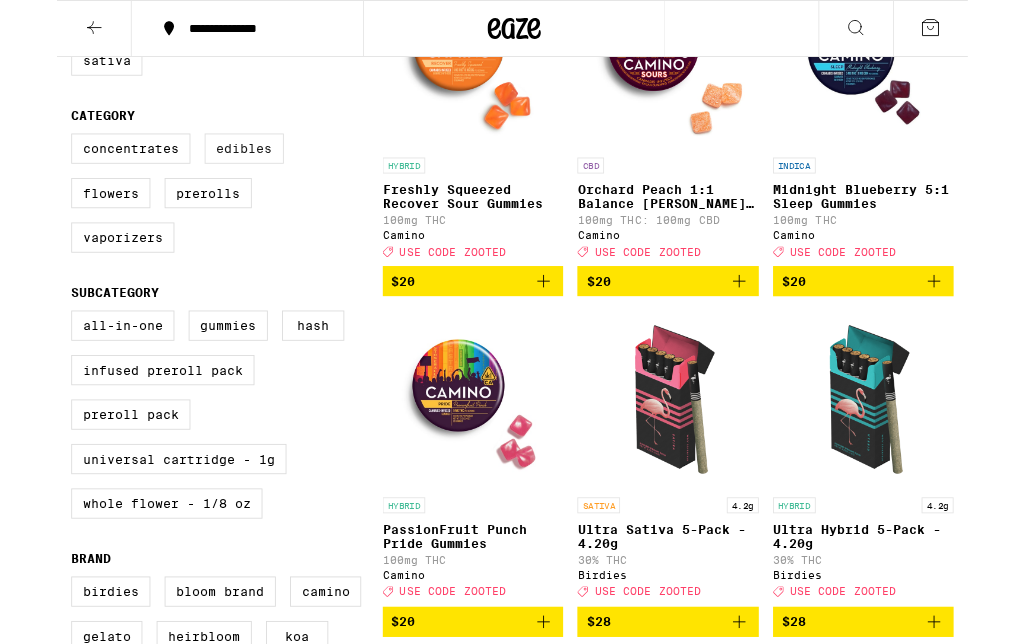 click on "Edibles" at bounding box center [210, 167] 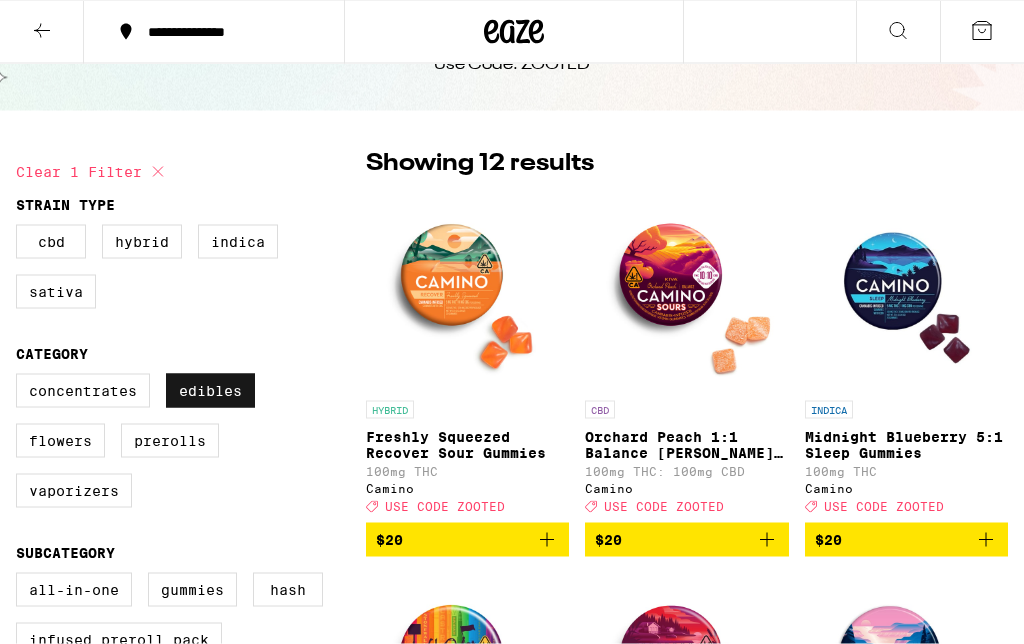 scroll, scrollTop: 0, scrollLeft: 0, axis: both 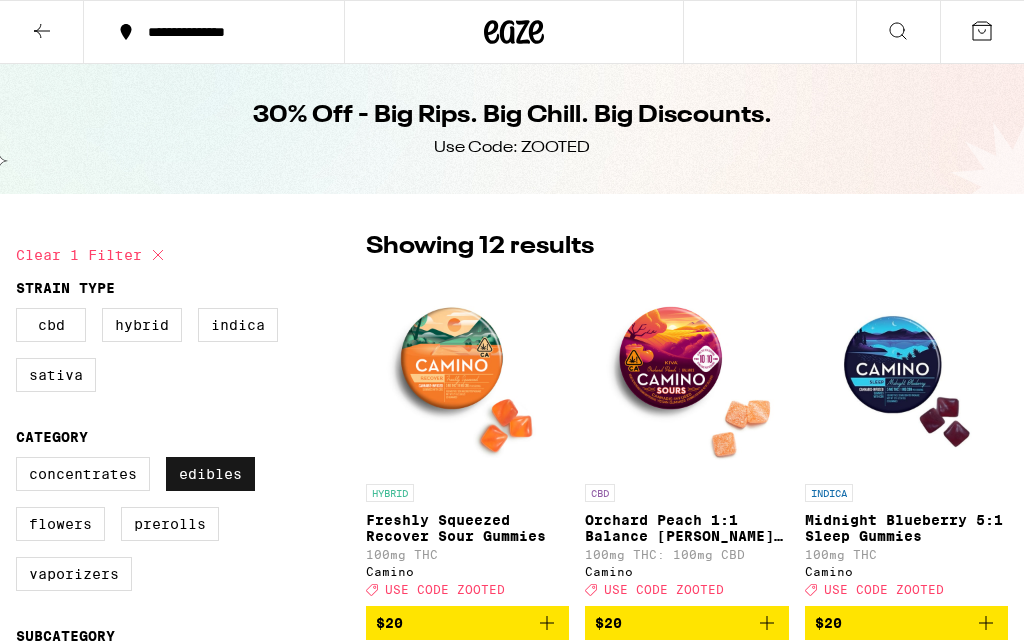checkbox on "false" 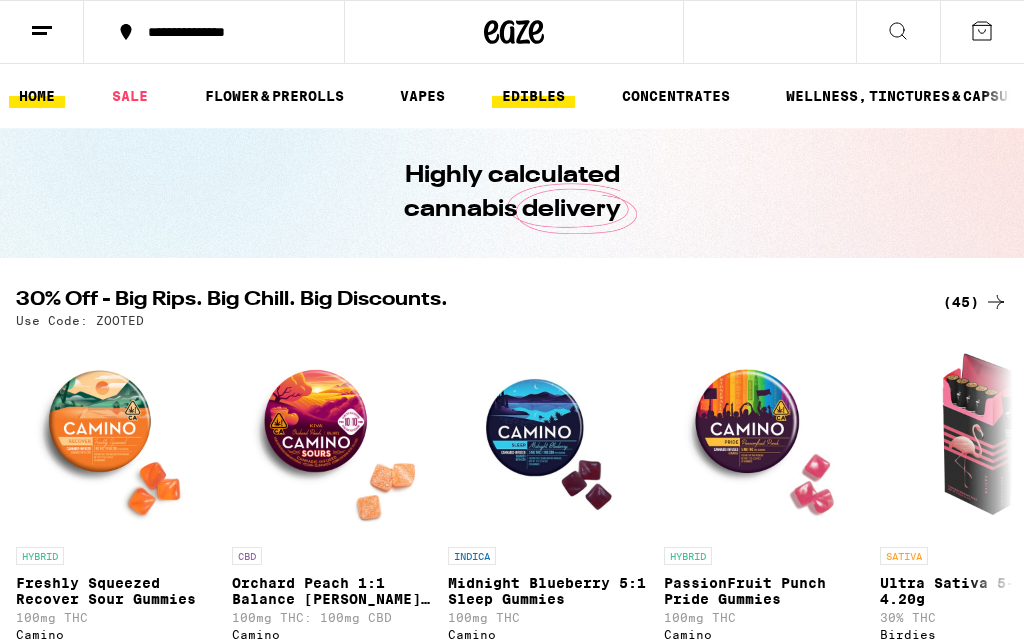 click on "EDIBLES" at bounding box center (533, 96) 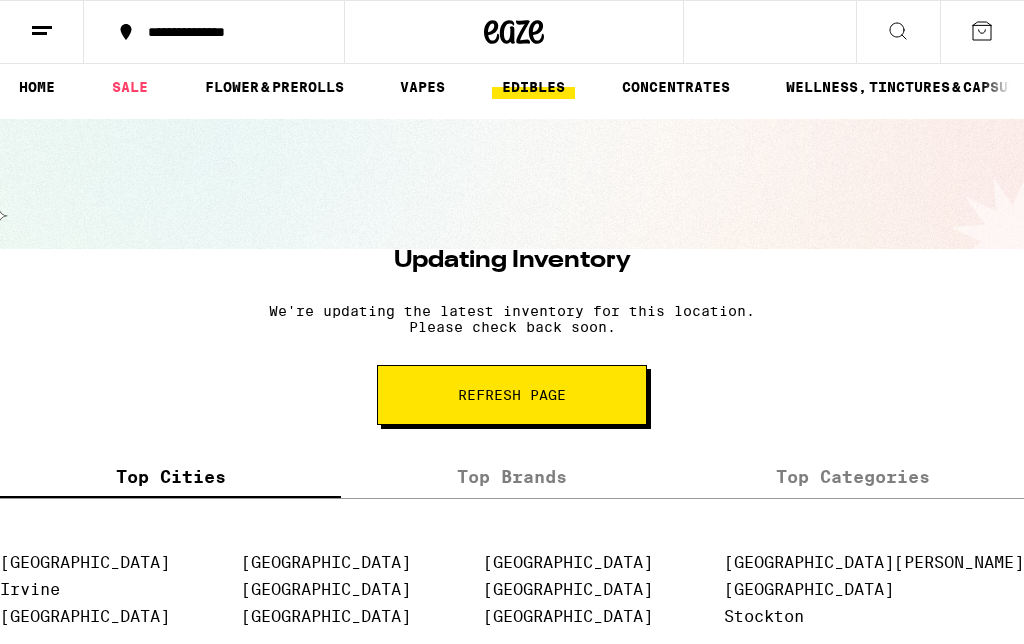 scroll, scrollTop: 0, scrollLeft: 0, axis: both 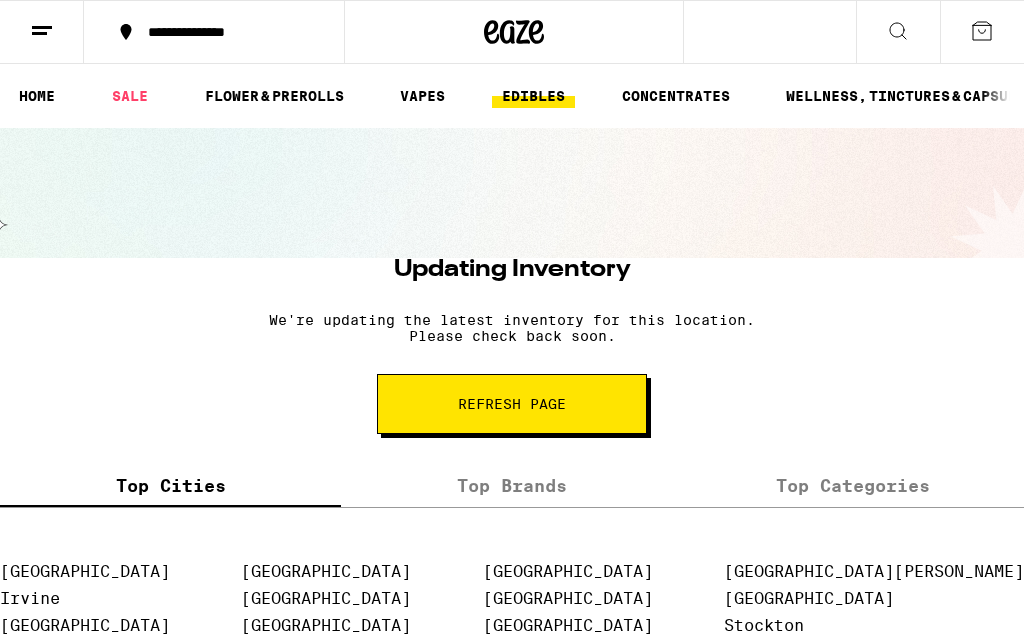click on "Refresh page" at bounding box center [512, 404] 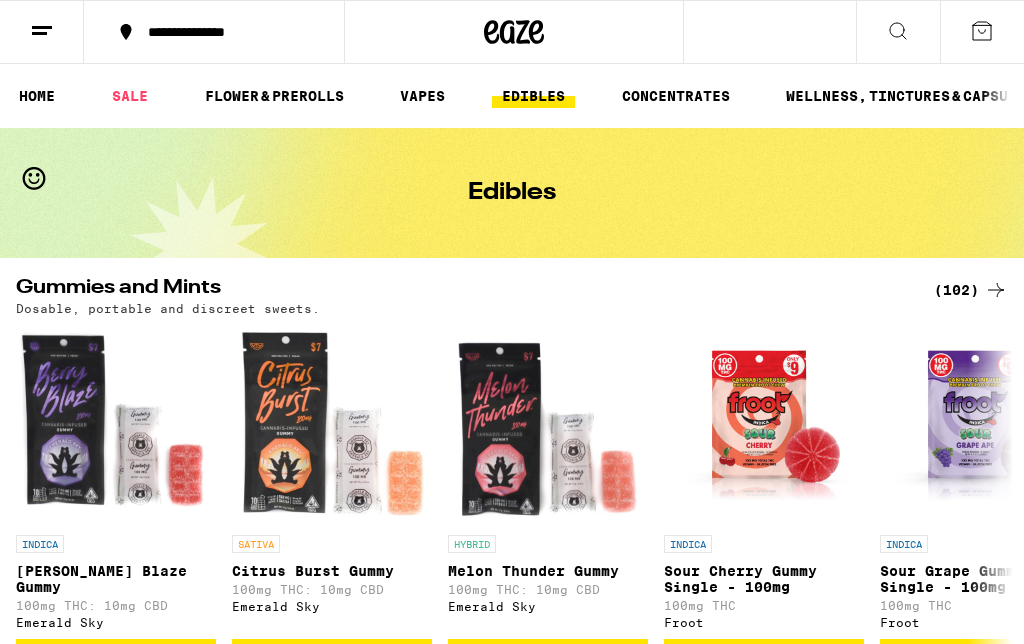 scroll, scrollTop: 0, scrollLeft: 0, axis: both 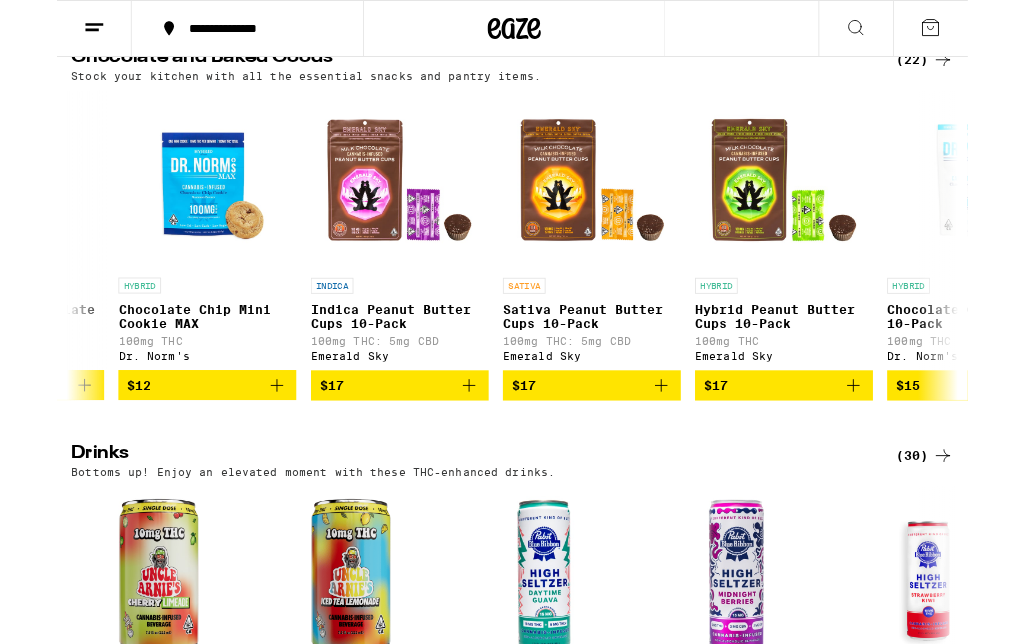 click on "$17" at bounding box center [385, 433] 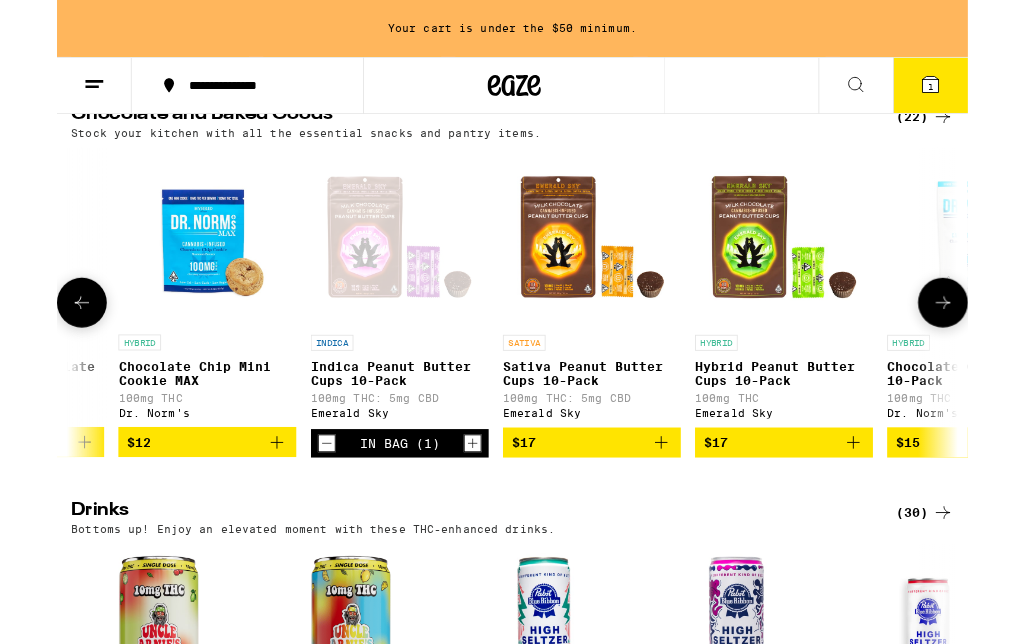 scroll, scrollTop: 0, scrollLeft: 0, axis: both 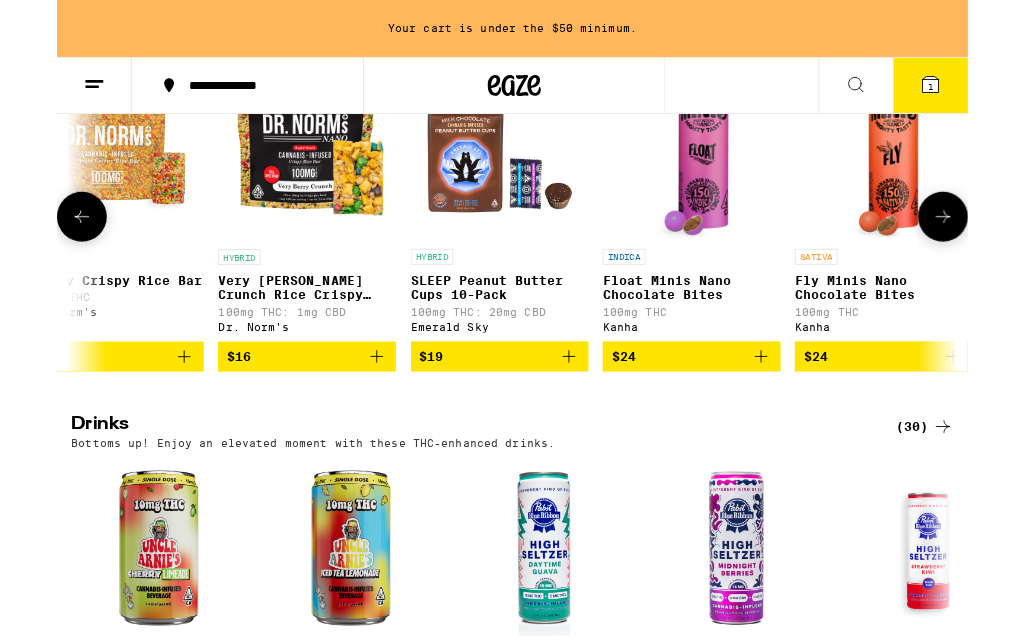 click on "Gummies and Mints (102) Dosable, portable and discreet sweets.
INDICA Berry Blaze Gummy 100mg THC: 10mg CBD Emerald Sky $7 SATIVA Citrus Burst Gummy 100mg THC: 10mg CBD Emerald Sky $7 HYBRID Melon Thunder Gummy 100mg THC: 10mg CBD Emerald Sky $7 INDICA Sour Cherry Gummy Single - 100mg 100mg THC Froot $9 INDICA Sour Grape Gummy Single - 100mg 100mg THC Froot $9 SATIVA Sour Lemon Gummy Single - 100mg 100mg THC Froot $9 HYBRID Sour Blue Razz Gummy Single - 100mg 100mg THC Froot $9 HYBRID Sour Green Apple Gummy Single - 100mg 10mg THC Froot $9 HYBRID Sour Watermelon Gummy Single - 100mg 100mg THC Froot $9 INDICA Watermelon Solventless Hash Gummy 100mg THC Dr. Norm's $10 SATIVA Key Lime High Solventless Hash Gummy 100mg THC Dr. Norm's $10 Chocolate and Baked Goods (22) Stock your kitchen with all the essential snacks and pantry items. INDICA Max Dose: Snickerdoodle Mini Cookie - Indica 108mg THC Dr. Norm's $12 HYBRID SF Milk Chocolate Solventless 100mg 100mg THC Punch Edibles $12 HYBRID Toffee Milk Chocolate $12" at bounding box center (512, 566) 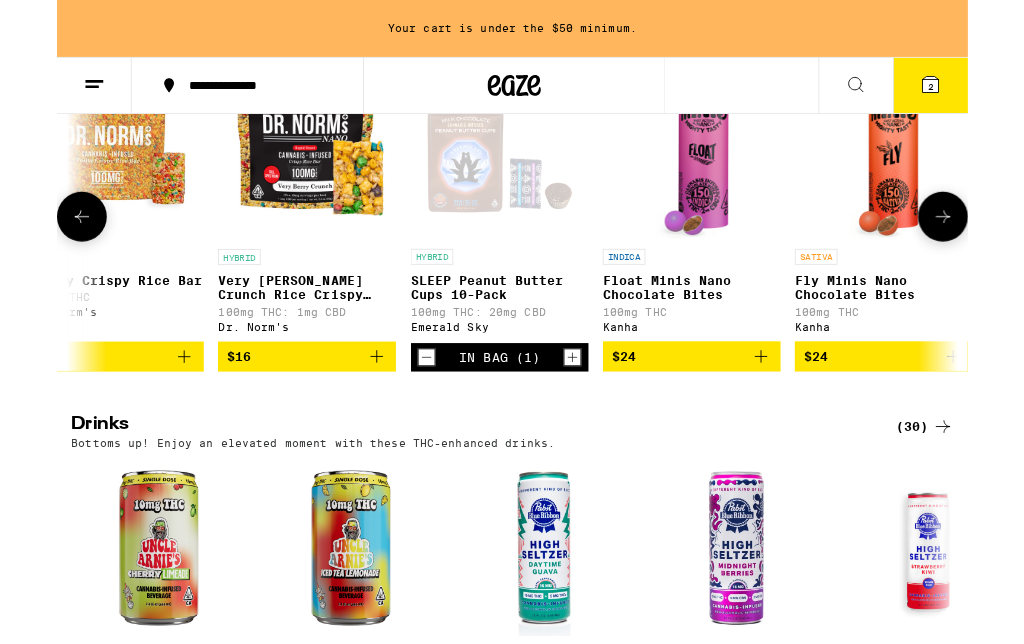 click 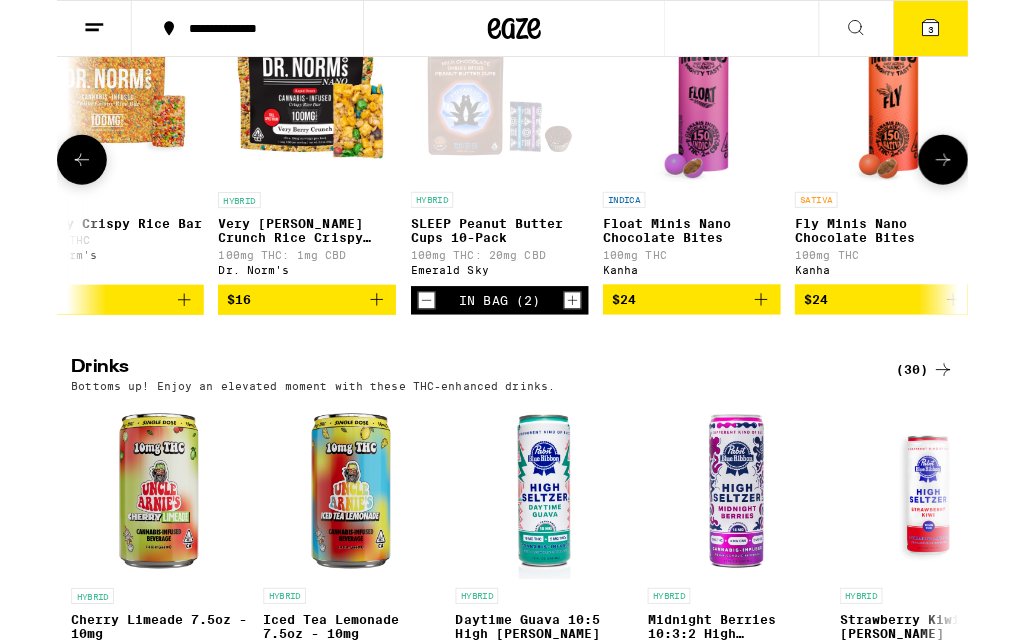 scroll, scrollTop: 773, scrollLeft: 0, axis: vertical 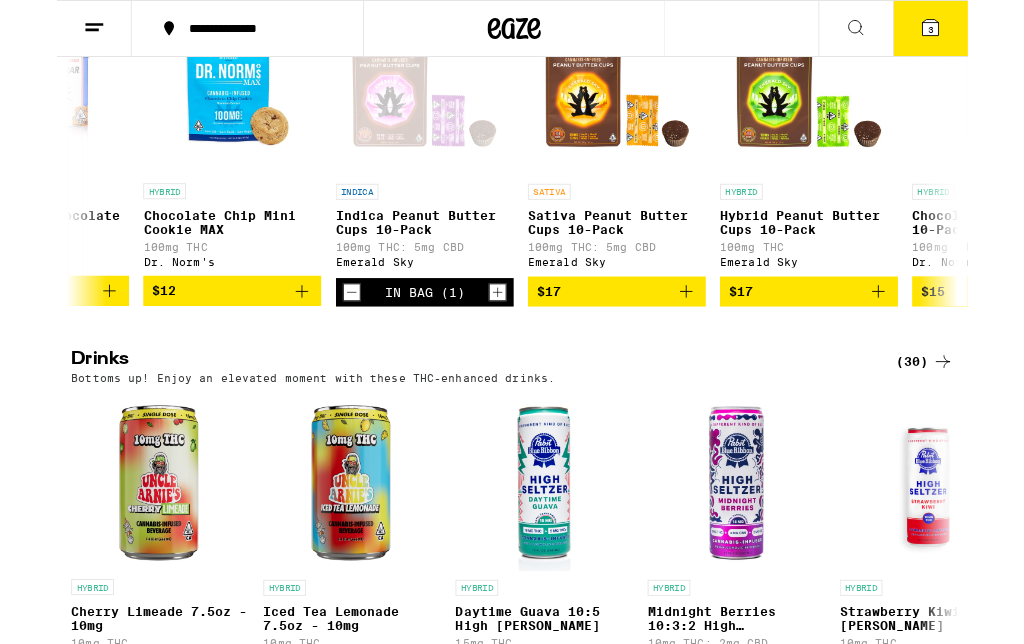 click on "Drinks" at bounding box center (463, 406) 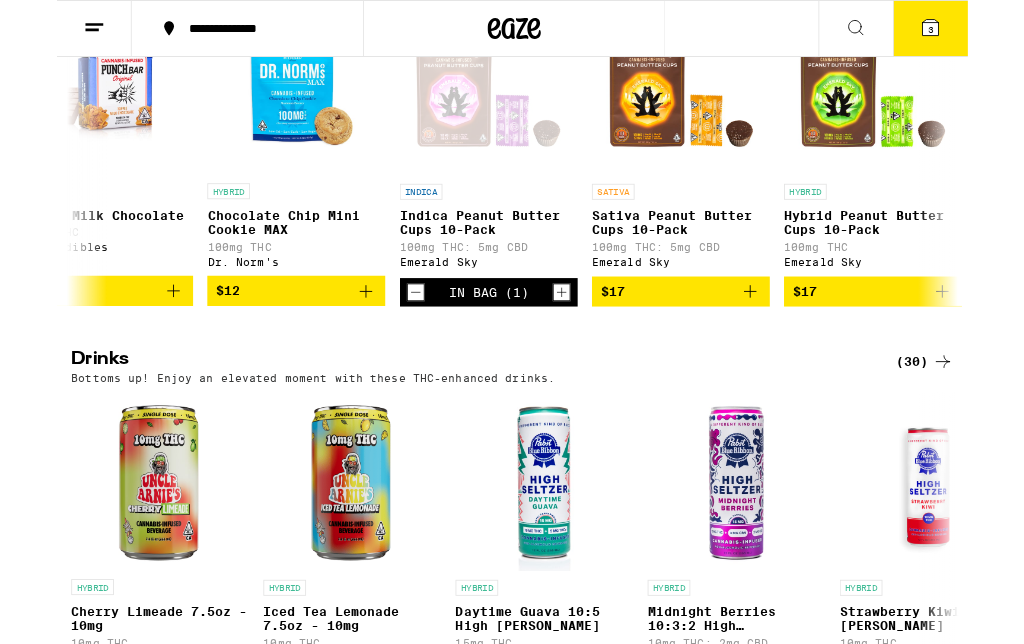 scroll, scrollTop: 0, scrollLeft: 474, axis: horizontal 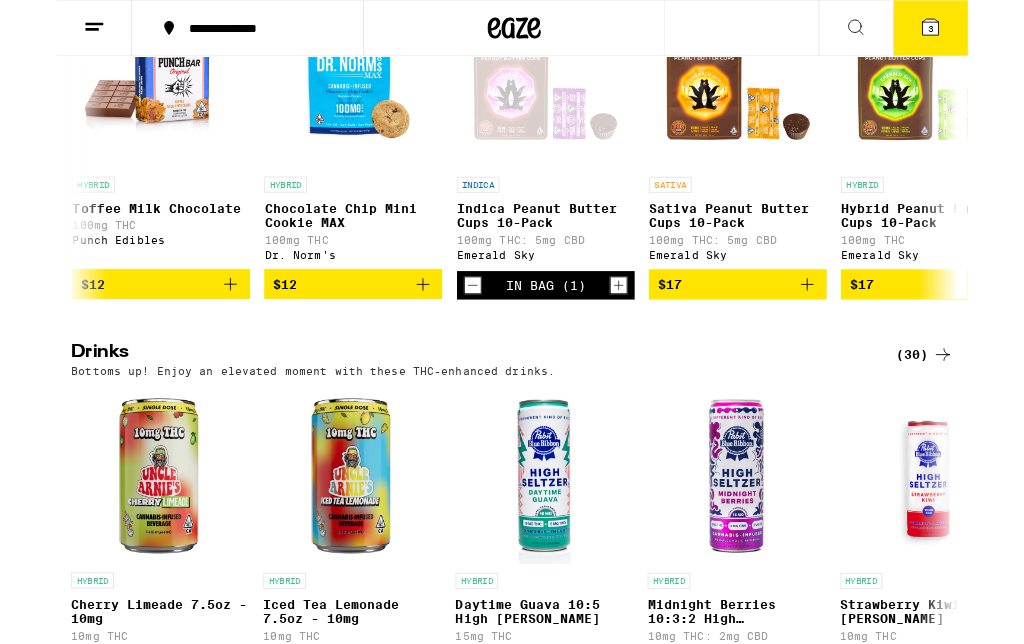 click 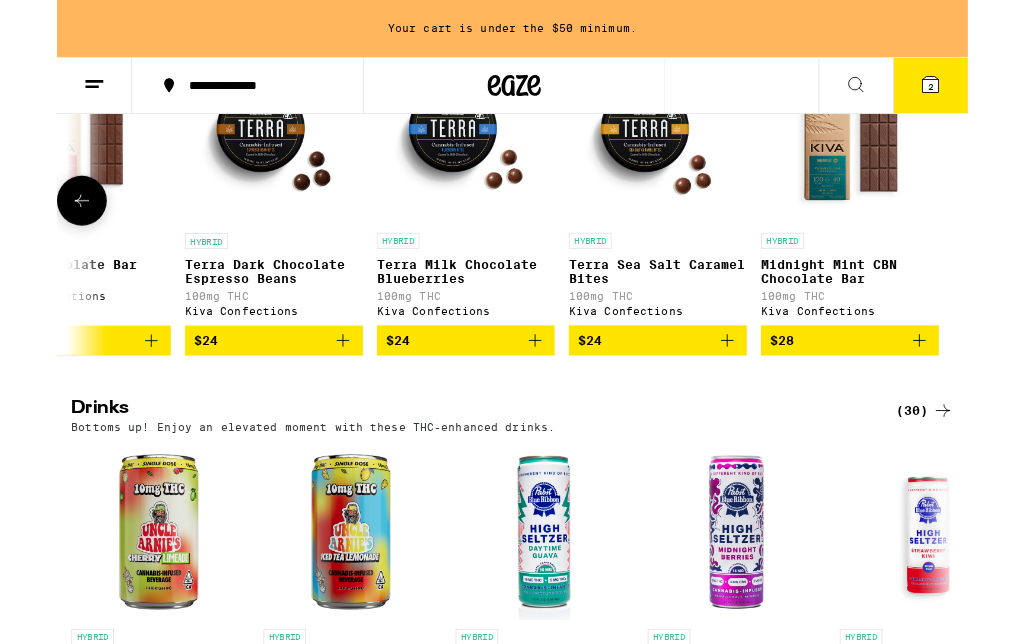 scroll, scrollTop: 0, scrollLeft: 3760, axis: horizontal 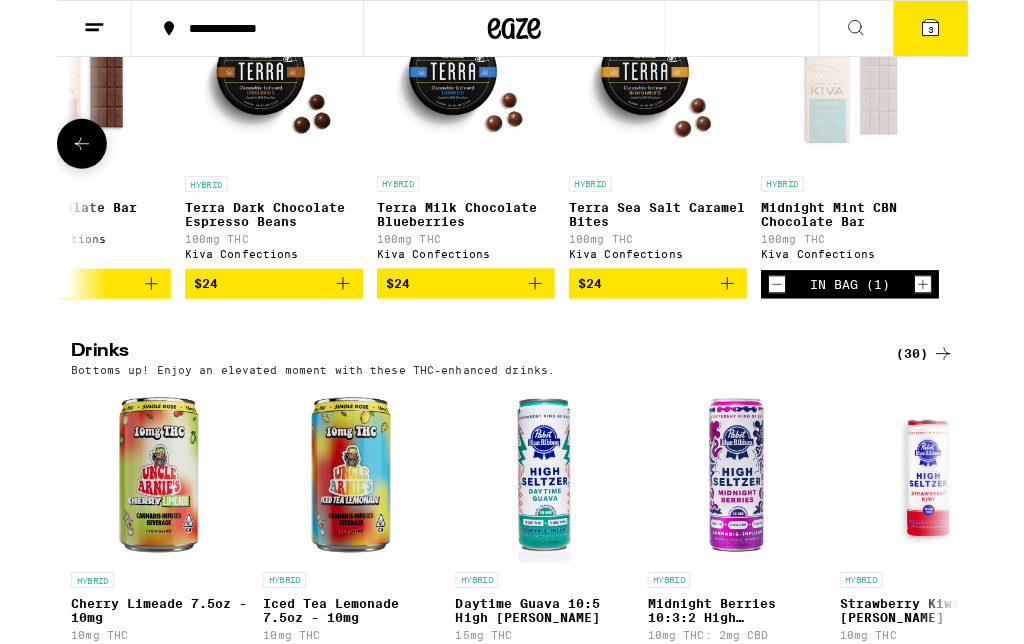 click 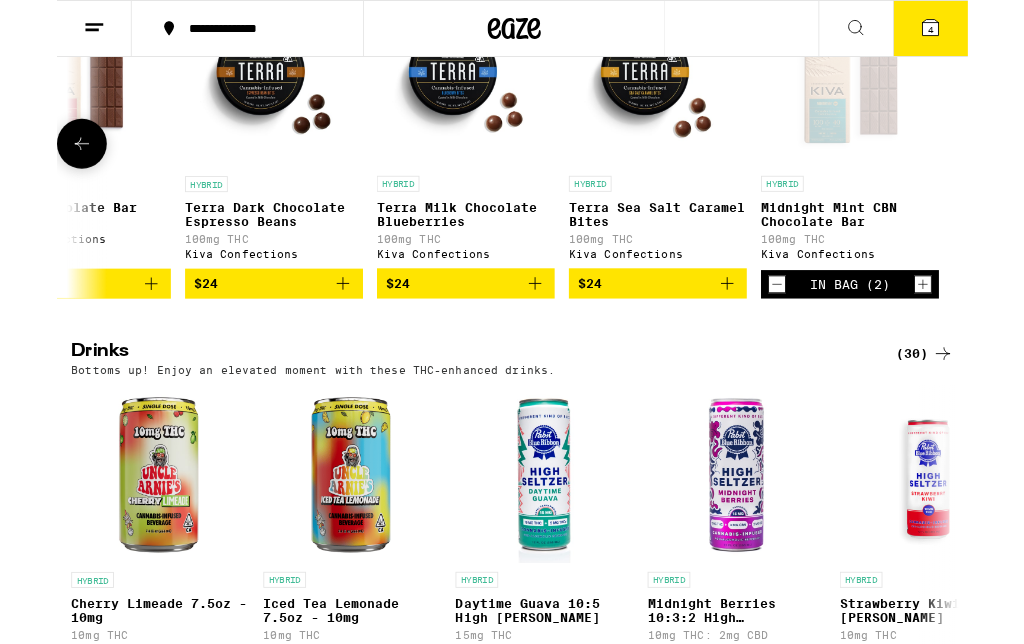click 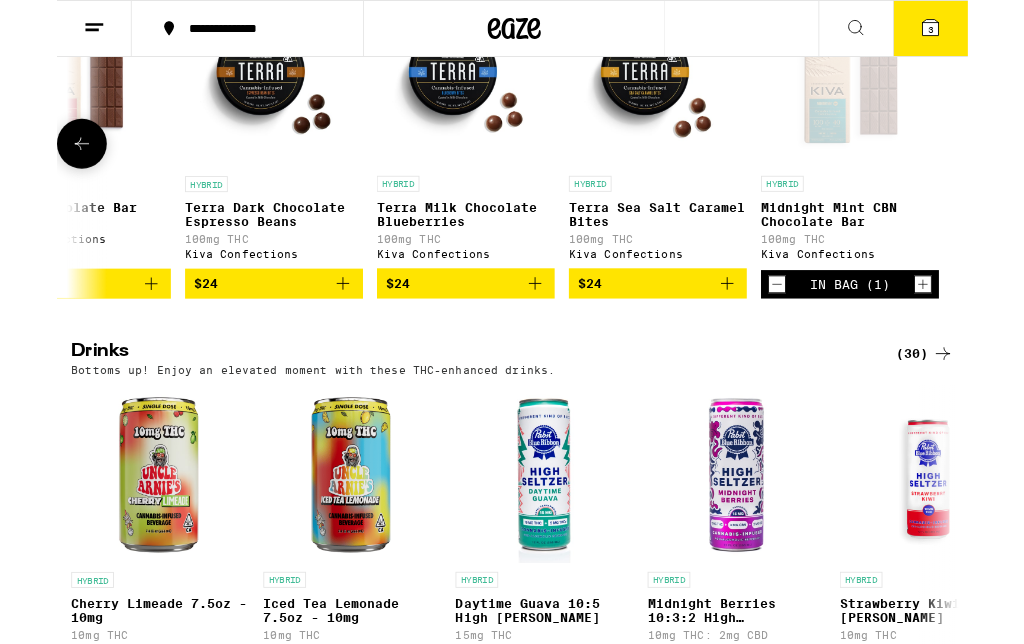 click 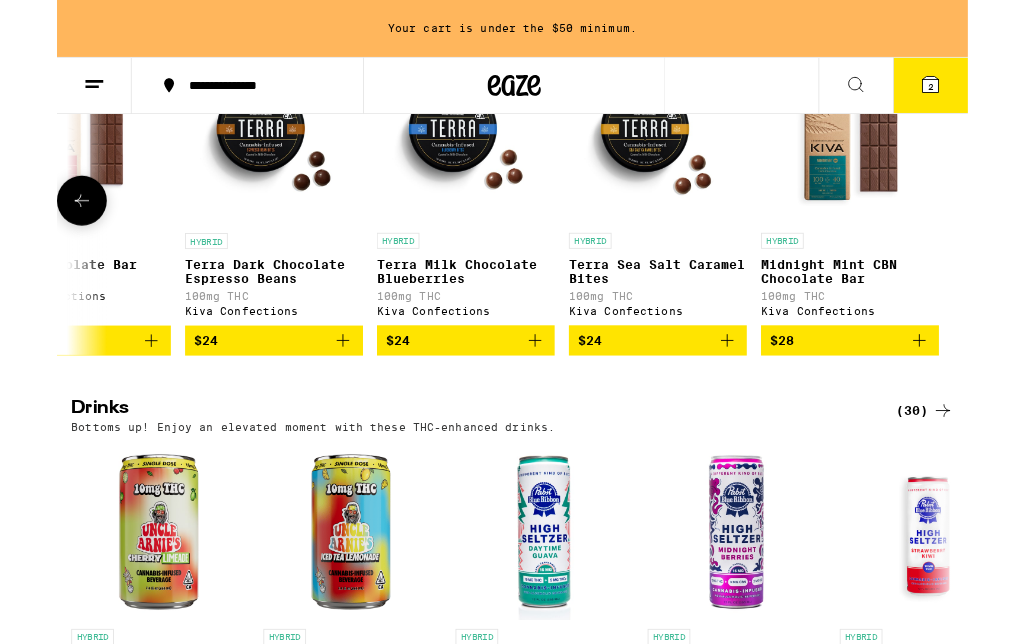 click 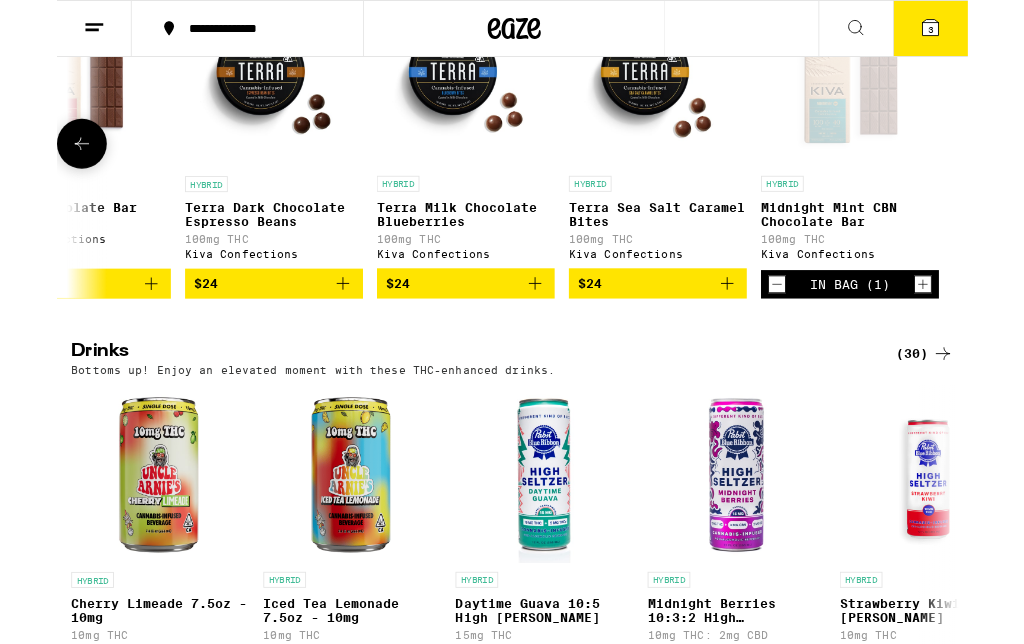click at bounding box center (974, 320) 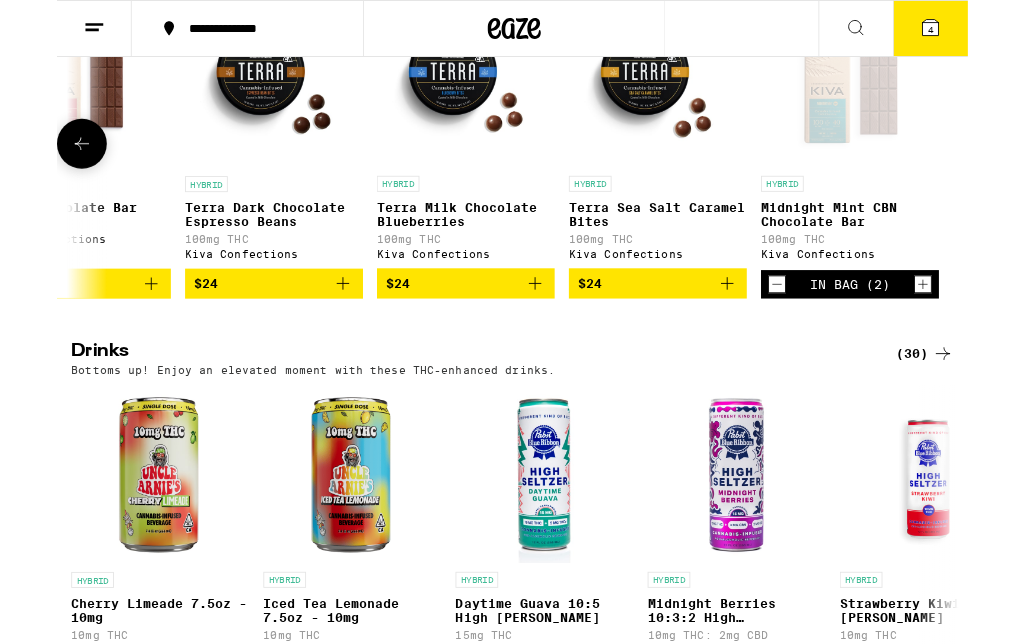 click on "$24" at bounding box center (460, 319) 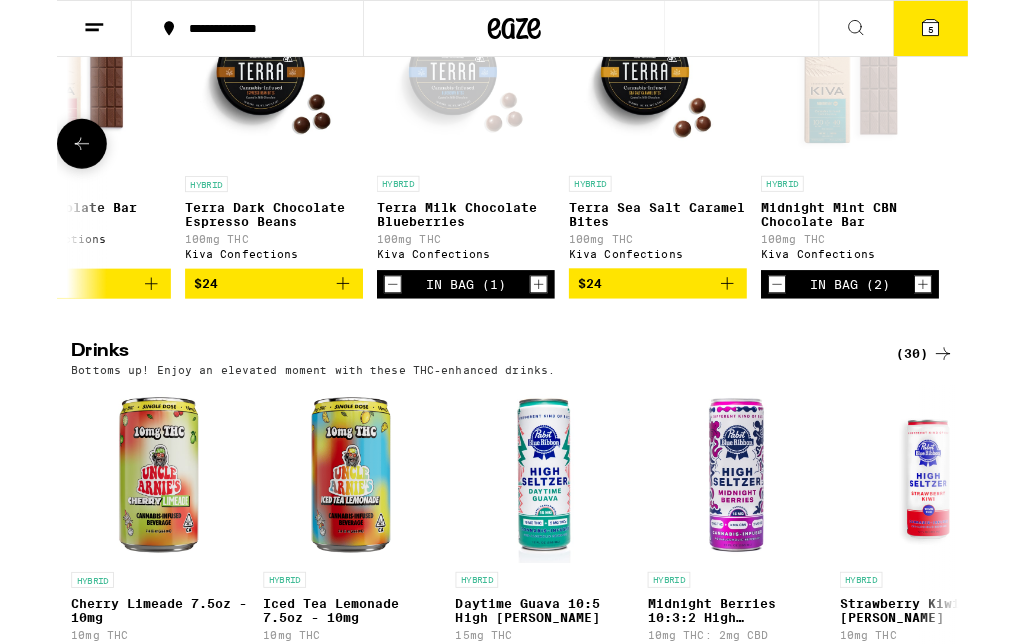 click 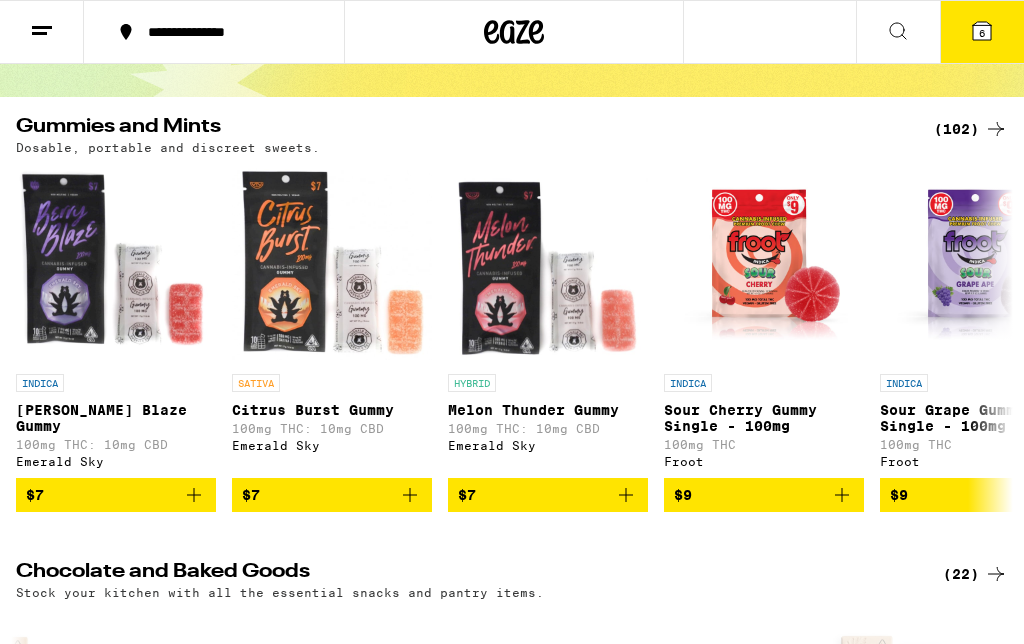 scroll, scrollTop: 0, scrollLeft: 0, axis: both 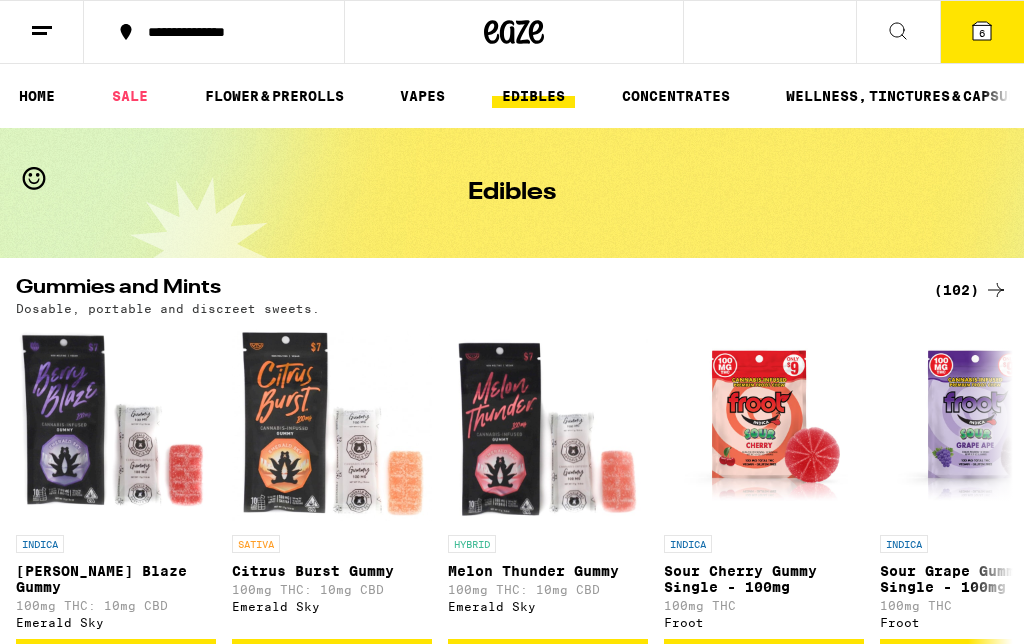 click on "(102)" at bounding box center [971, 290] 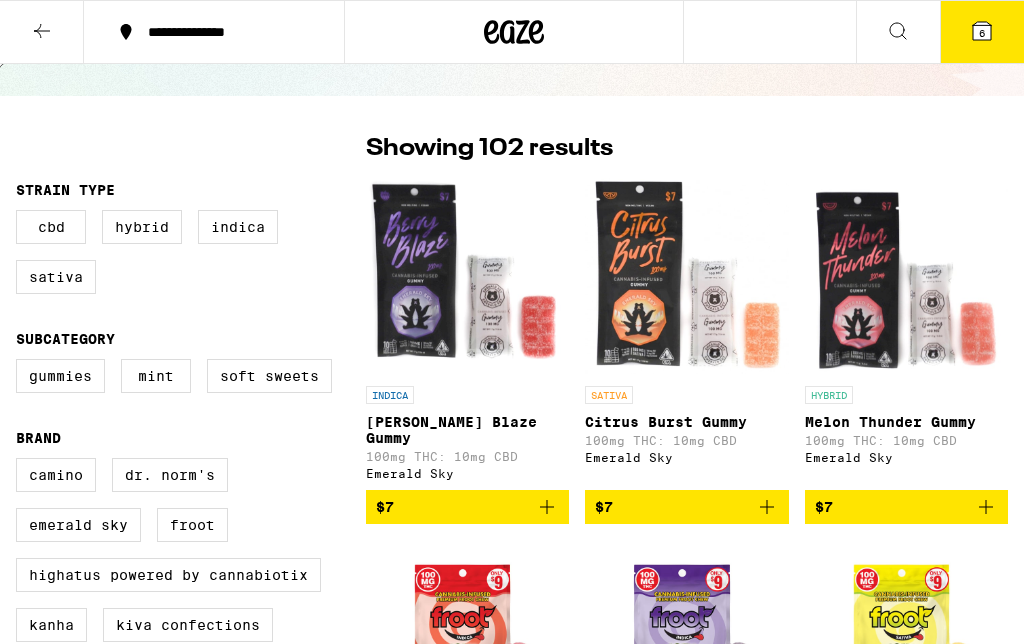 scroll, scrollTop: 78, scrollLeft: 0, axis: vertical 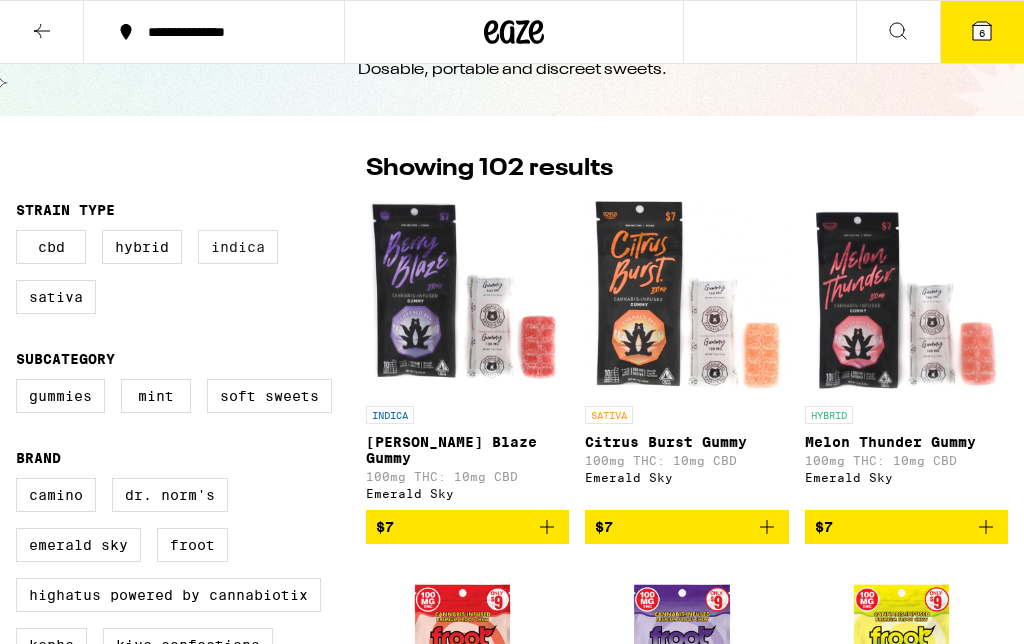 click on "Indica" at bounding box center [238, 247] 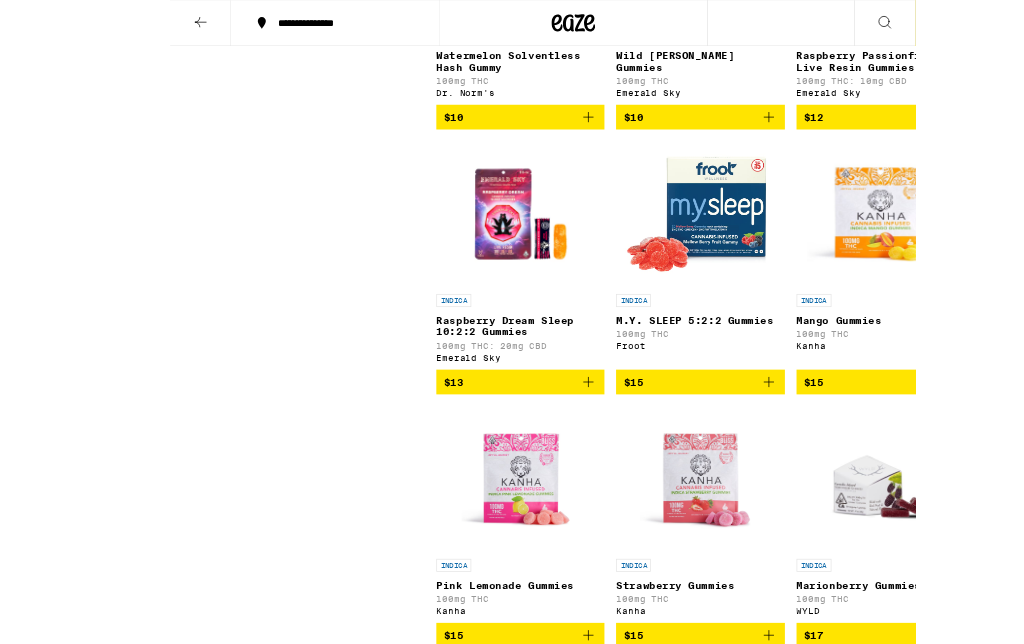 scroll, scrollTop: 809, scrollLeft: 0, axis: vertical 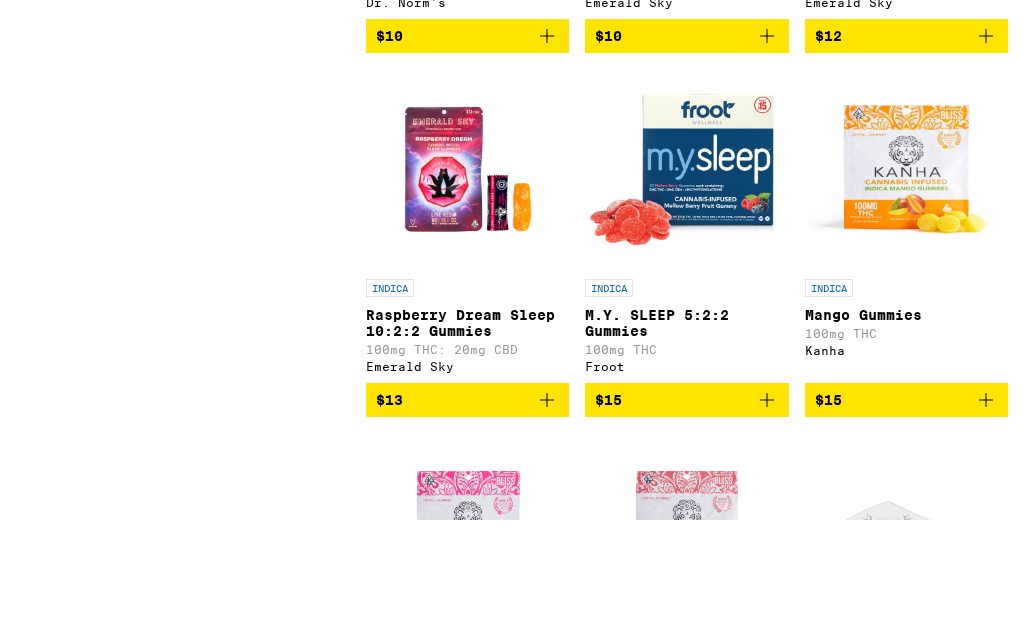 click 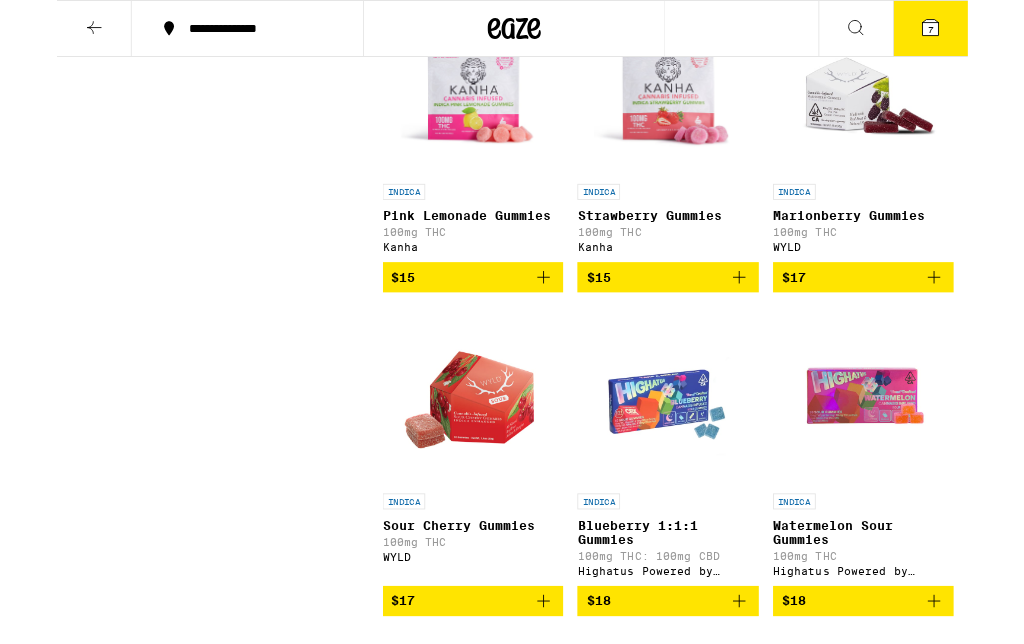 scroll, scrollTop: 1449, scrollLeft: 0, axis: vertical 